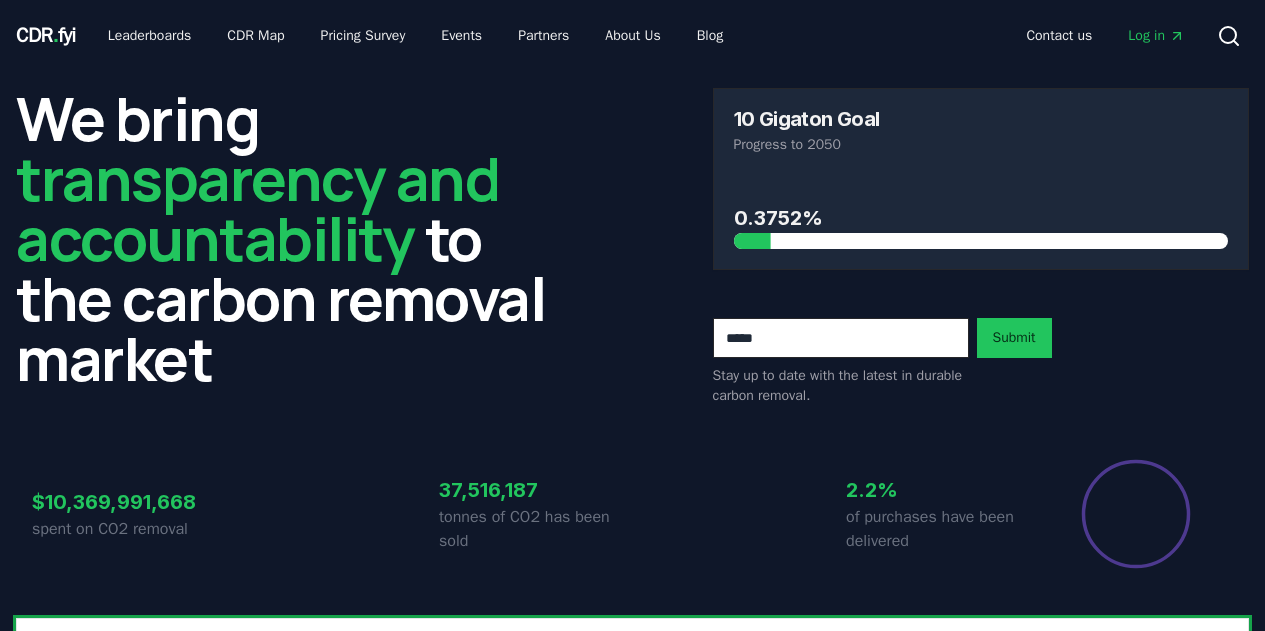 scroll, scrollTop: 0, scrollLeft: 0, axis: both 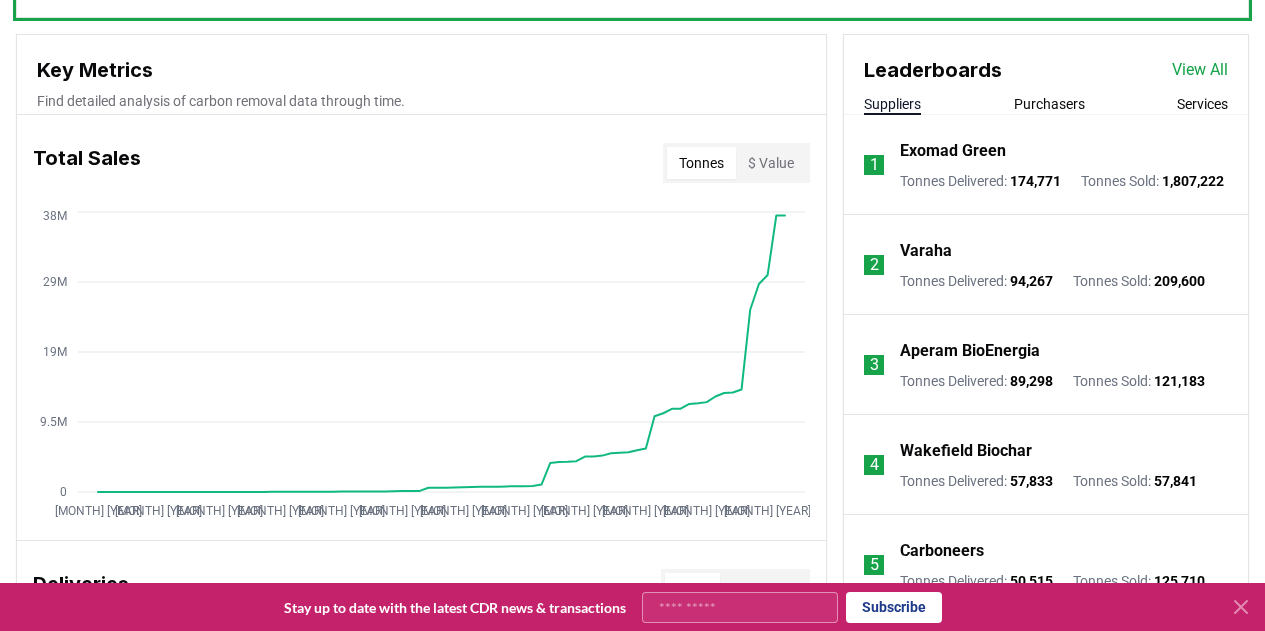 click on "View All" at bounding box center [1200, 70] 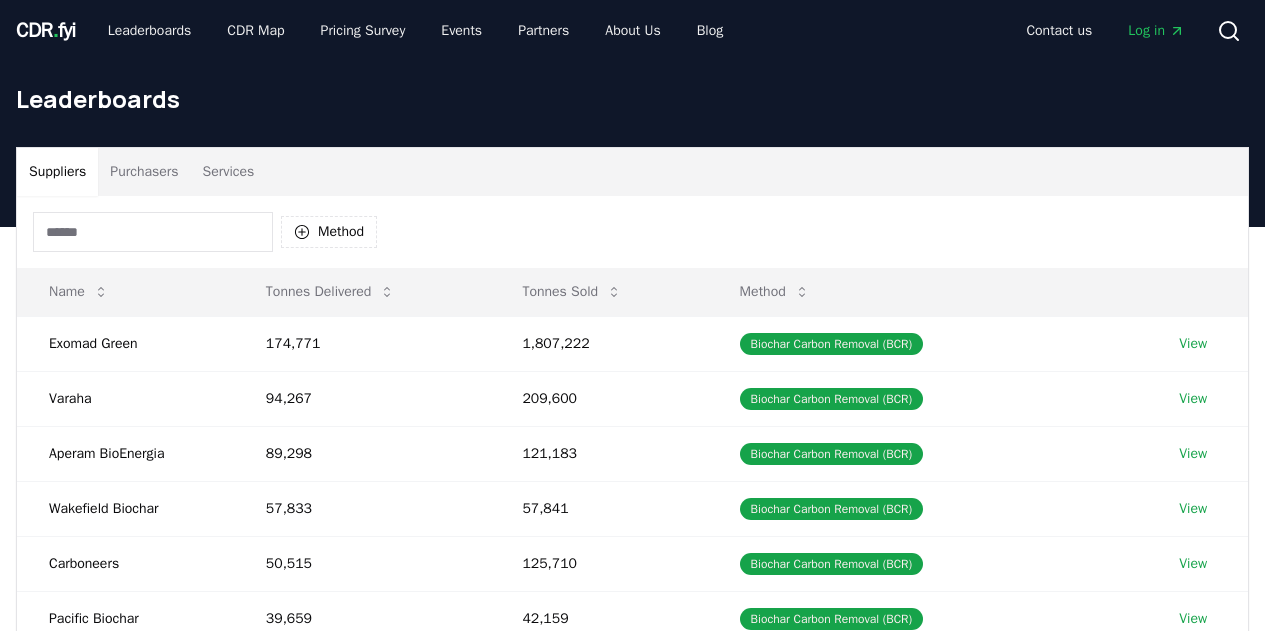 scroll, scrollTop: 0, scrollLeft: 0, axis: both 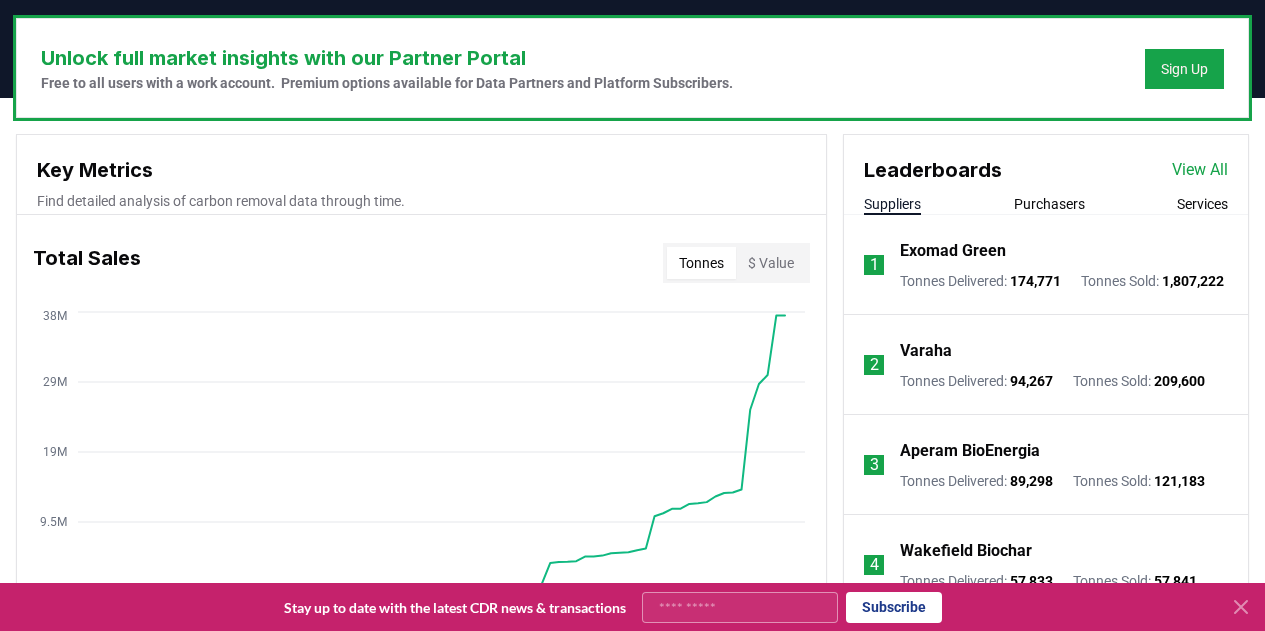 click on "View All" at bounding box center (1200, 170) 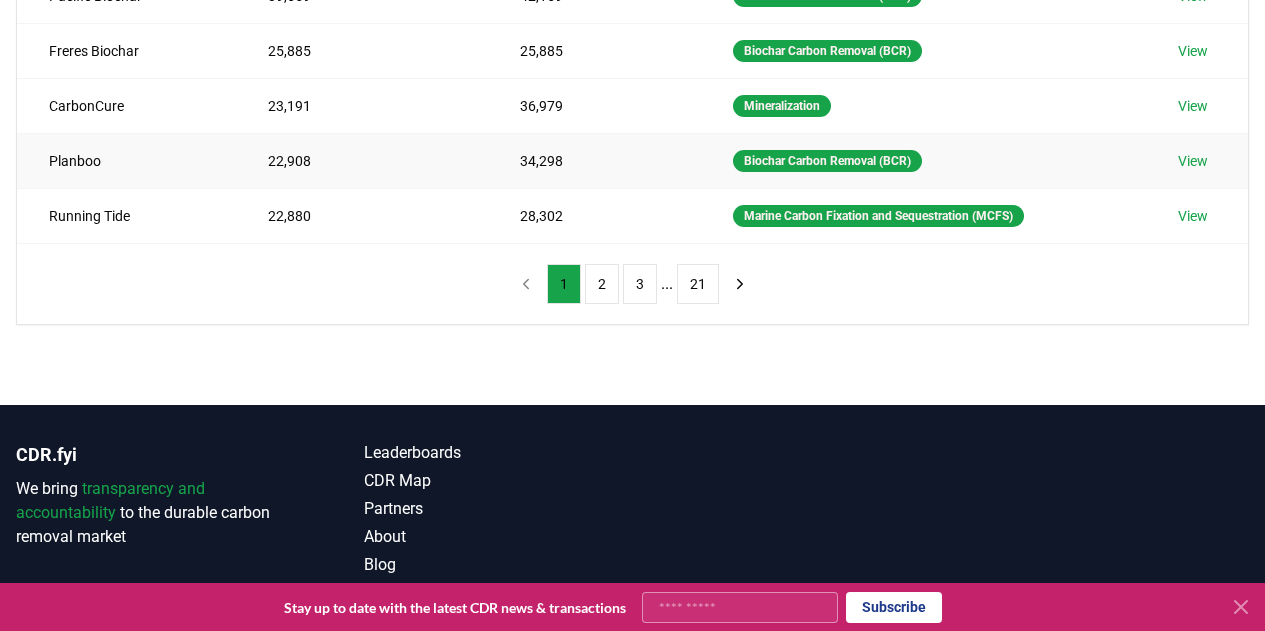 scroll, scrollTop: 693, scrollLeft: 0, axis: vertical 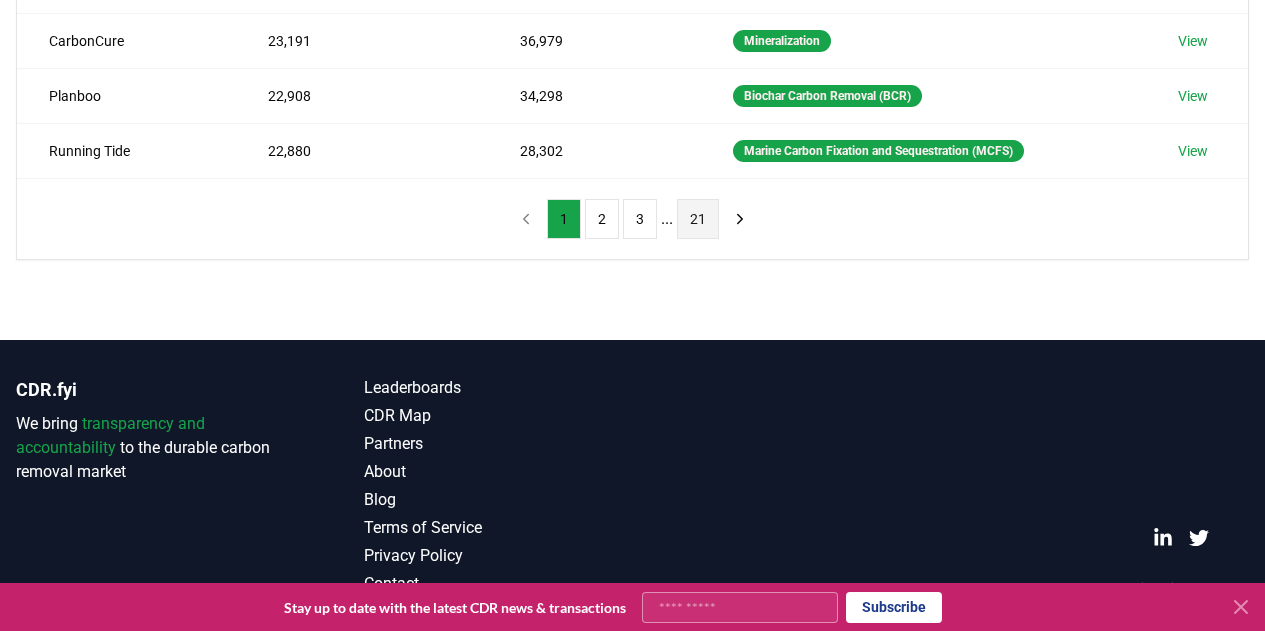 click on "21" at bounding box center [698, 219] 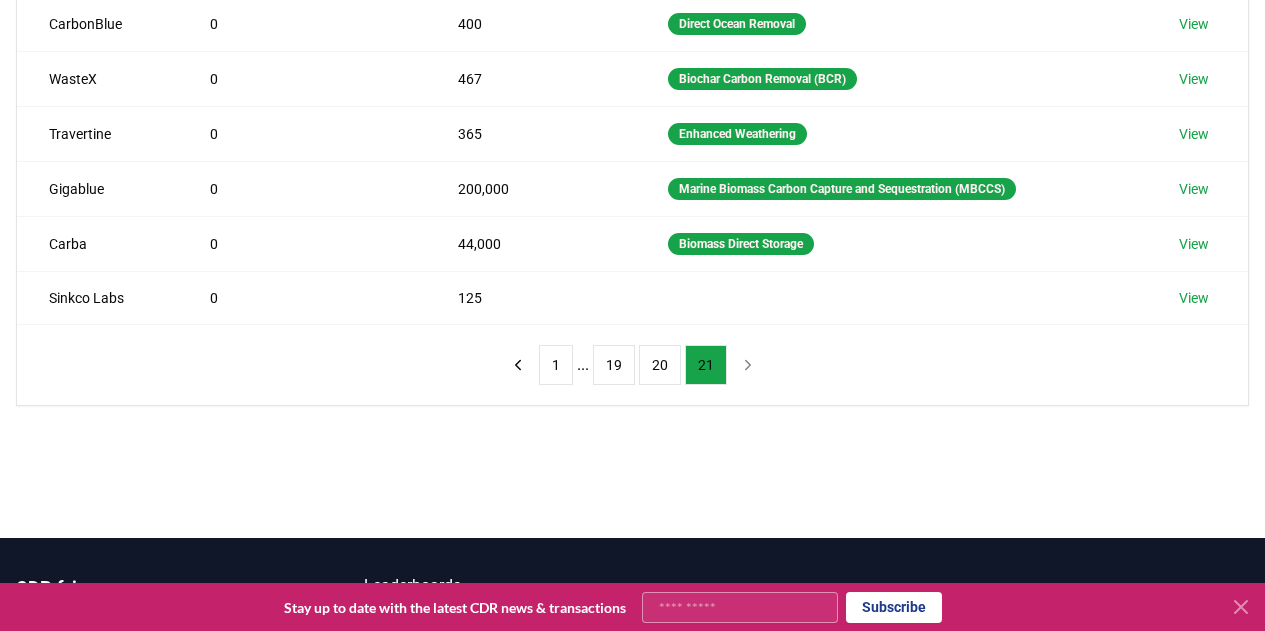scroll, scrollTop: 324, scrollLeft: 0, axis: vertical 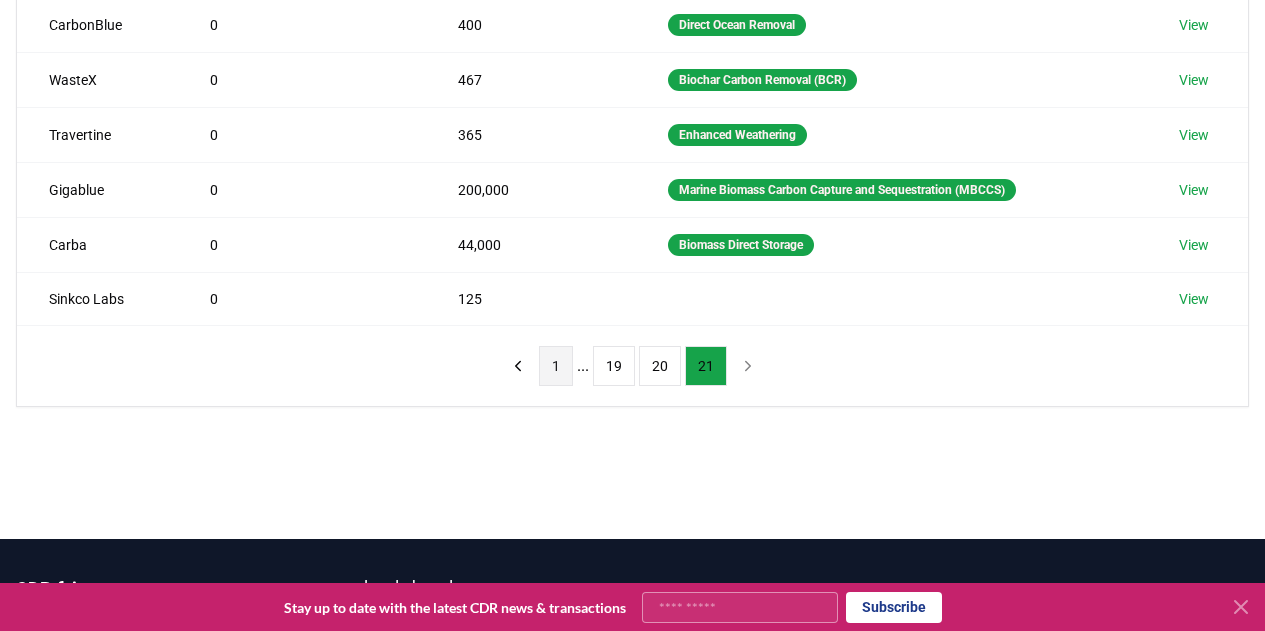 click on "1" at bounding box center (556, 366) 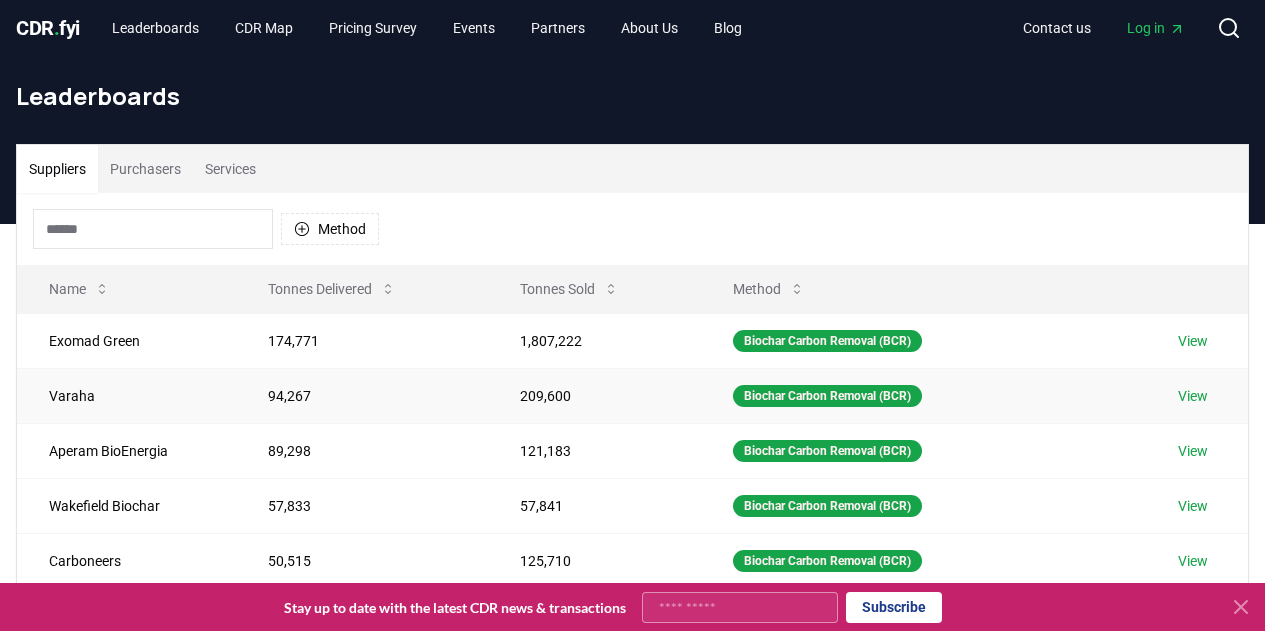 scroll, scrollTop: 0, scrollLeft: 0, axis: both 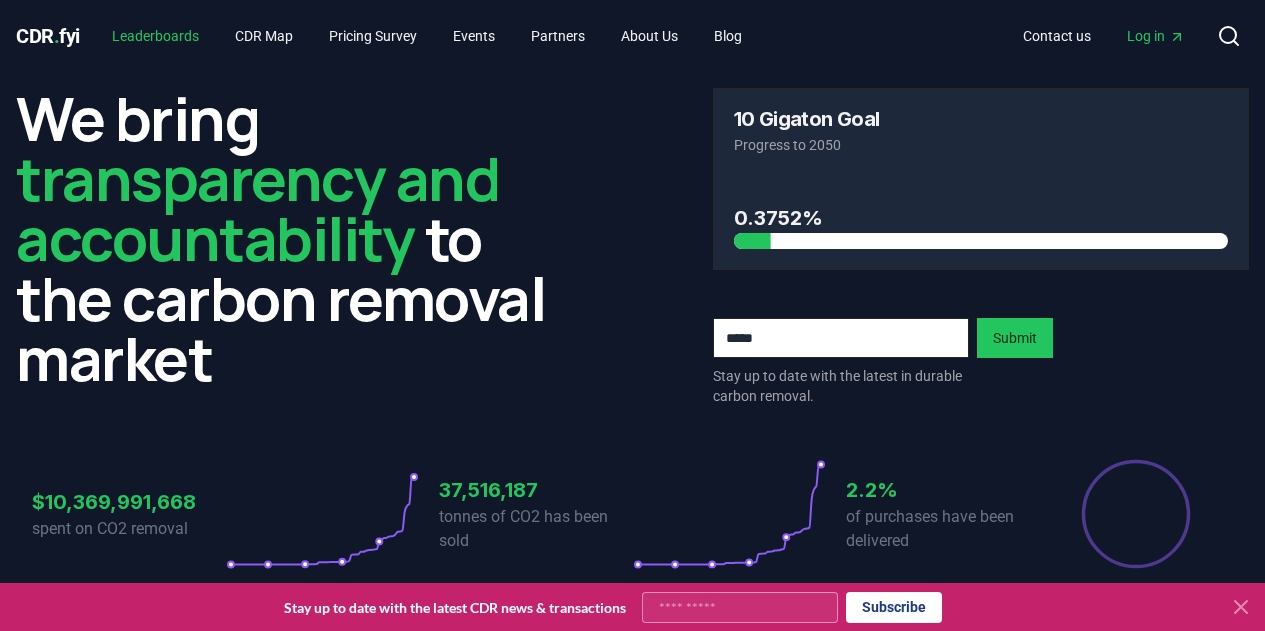 click on "Leaderboards" at bounding box center [155, 36] 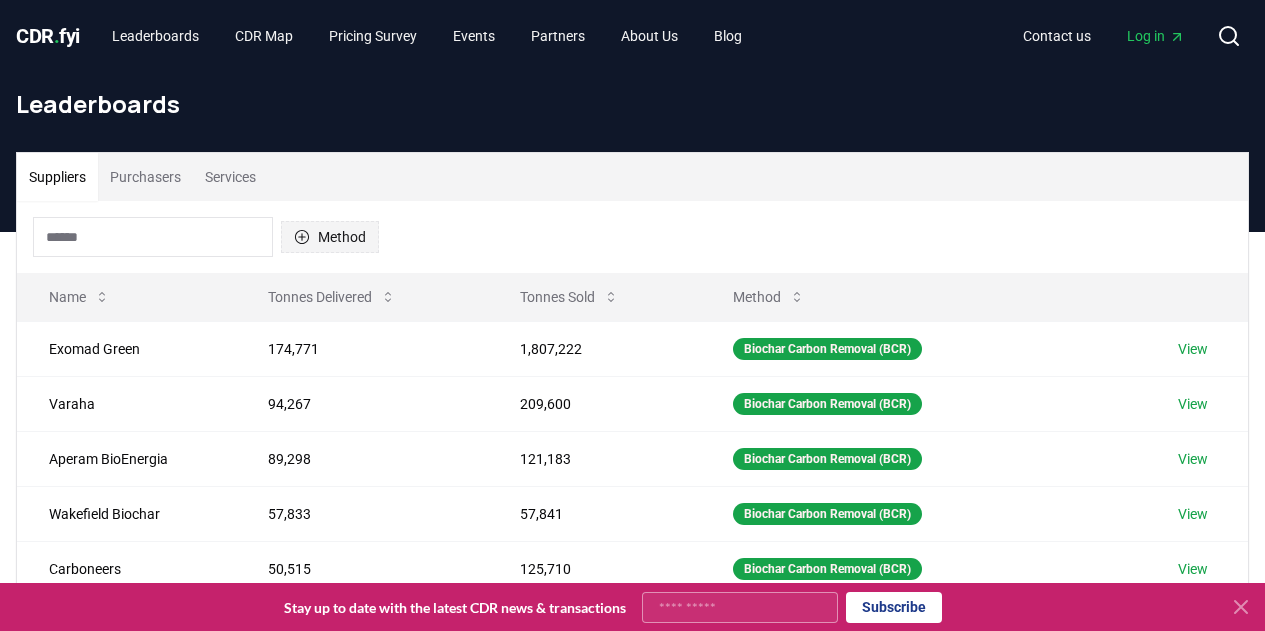 click on "Method" at bounding box center (330, 237) 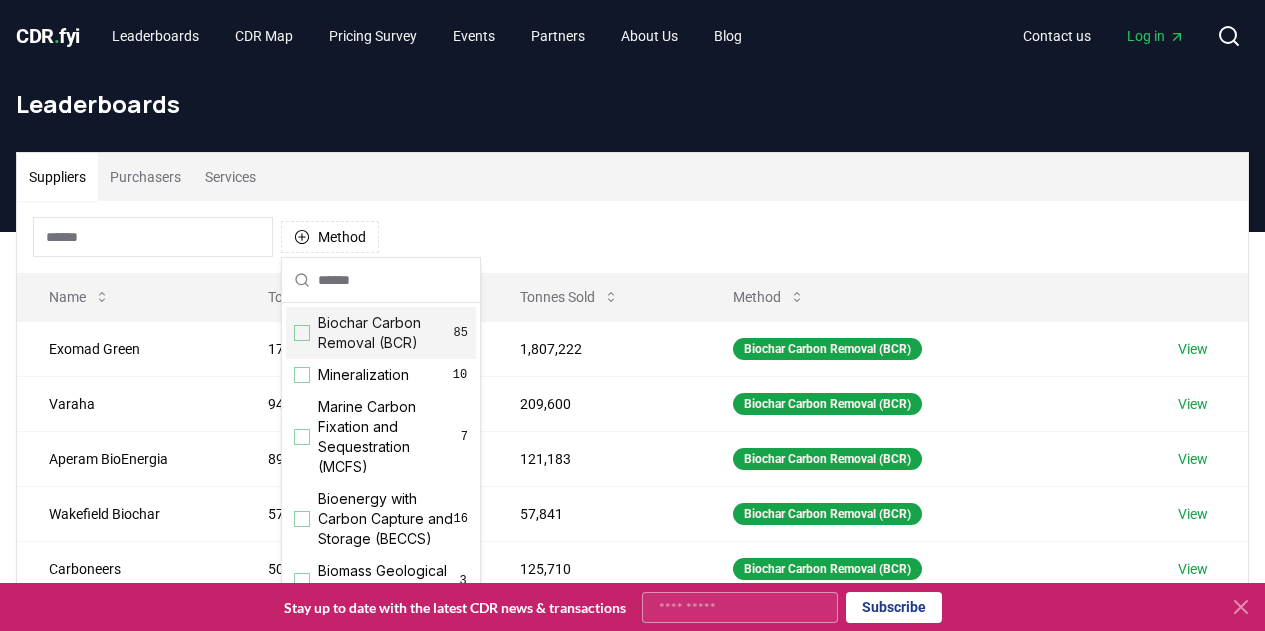 click on "Method" at bounding box center [632, 237] 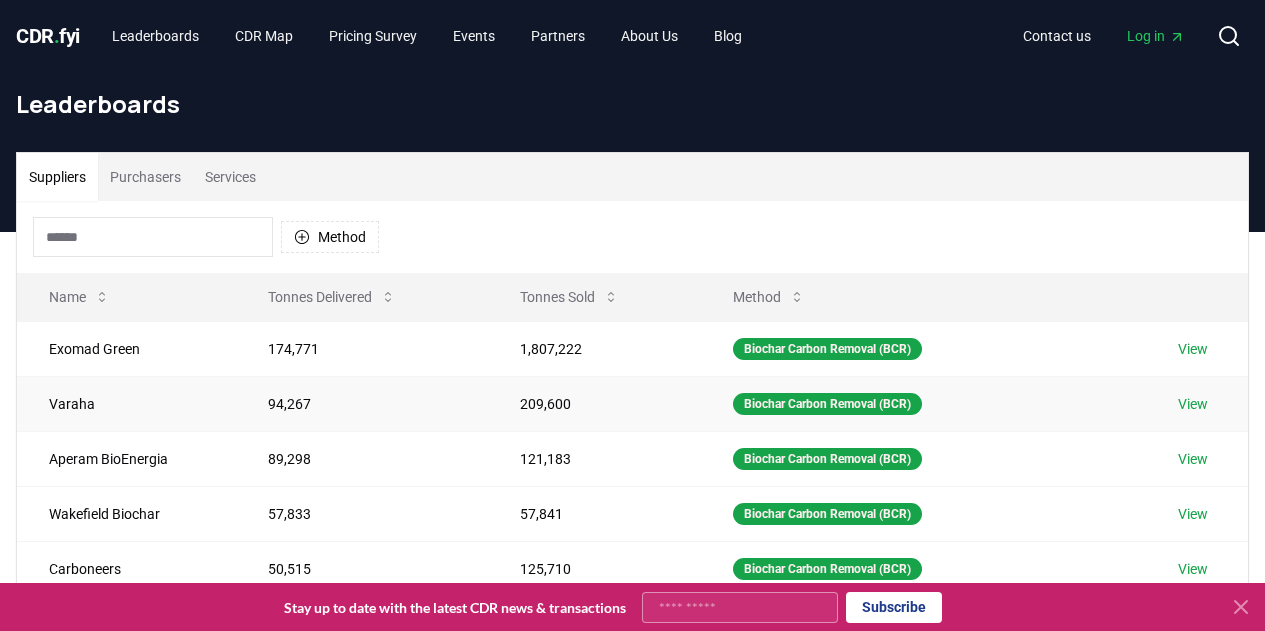 click on "View" at bounding box center [1193, 404] 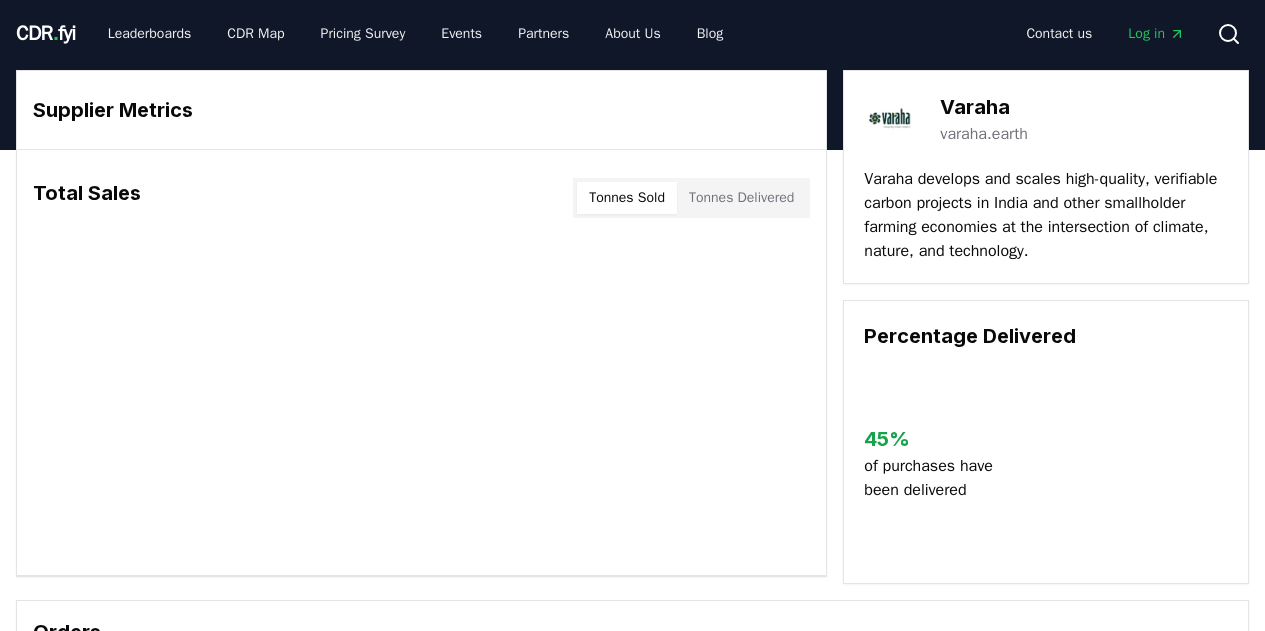 scroll, scrollTop: 0, scrollLeft: 0, axis: both 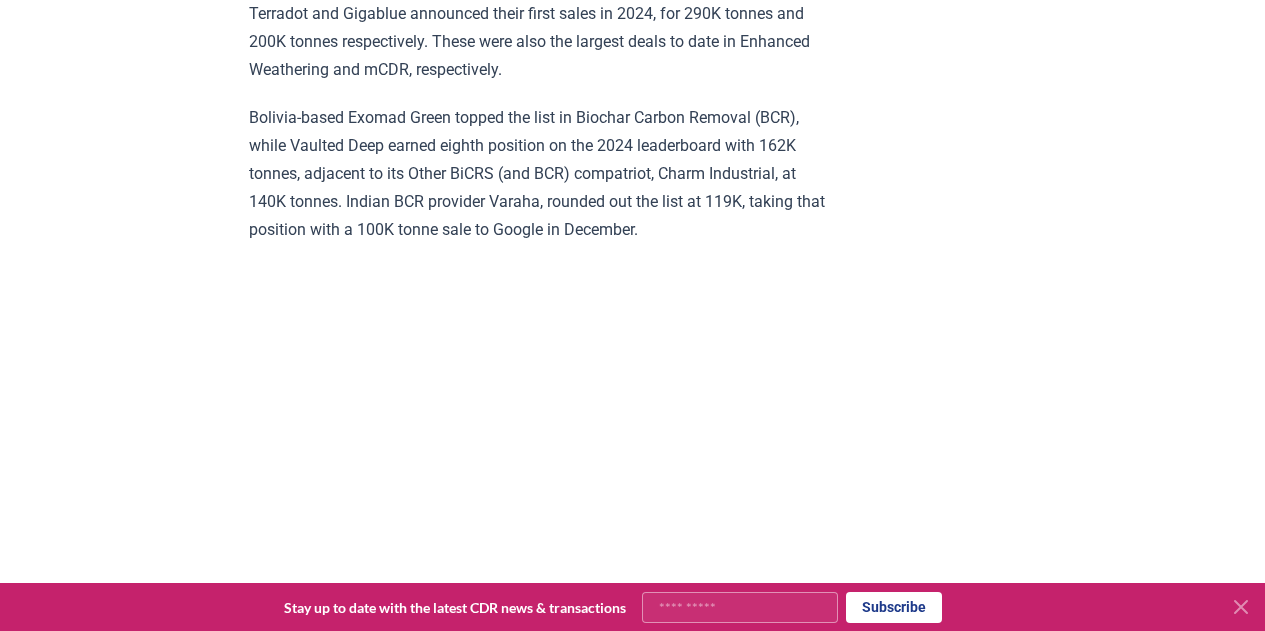 drag, startPoint x: 1276, startPoint y: 23, endPoint x: 1301, endPoint y: 387, distance: 364.8575 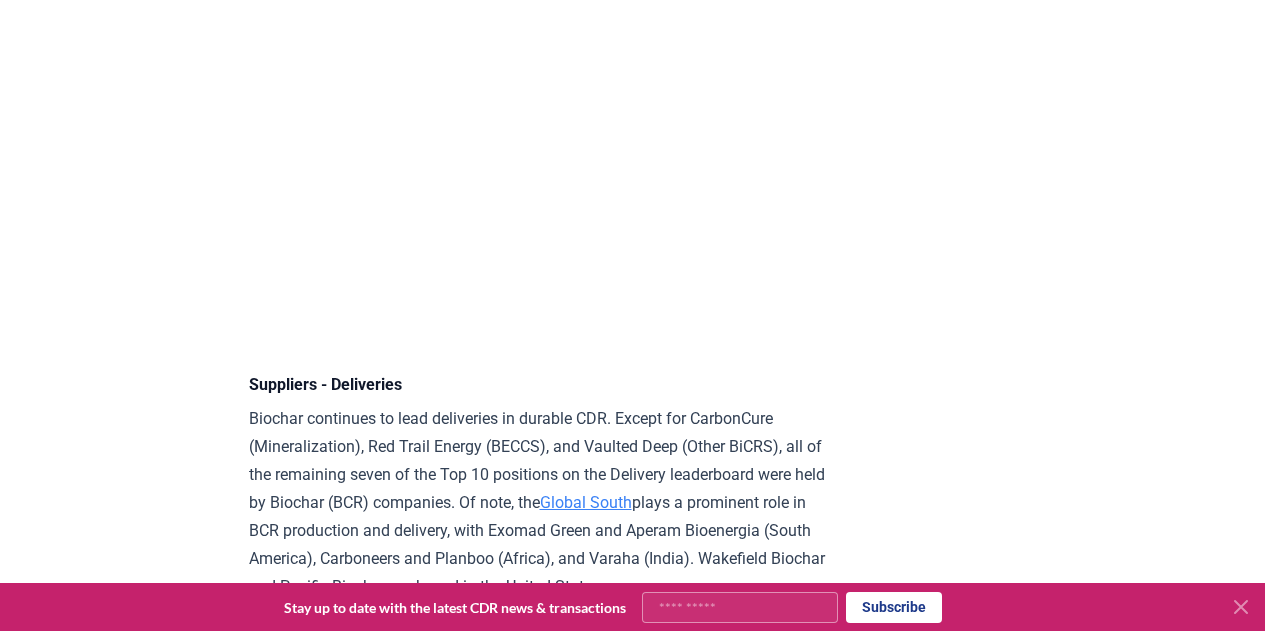 scroll, scrollTop: 13517, scrollLeft: 0, axis: vertical 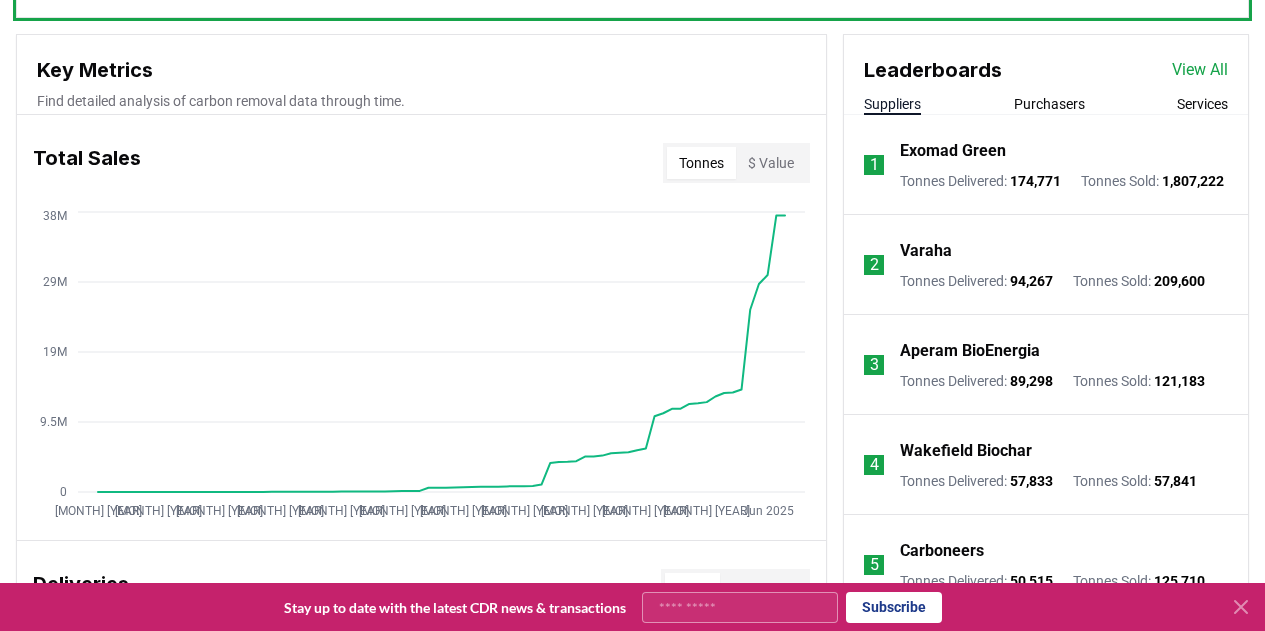 click on "View All" at bounding box center (1200, 70) 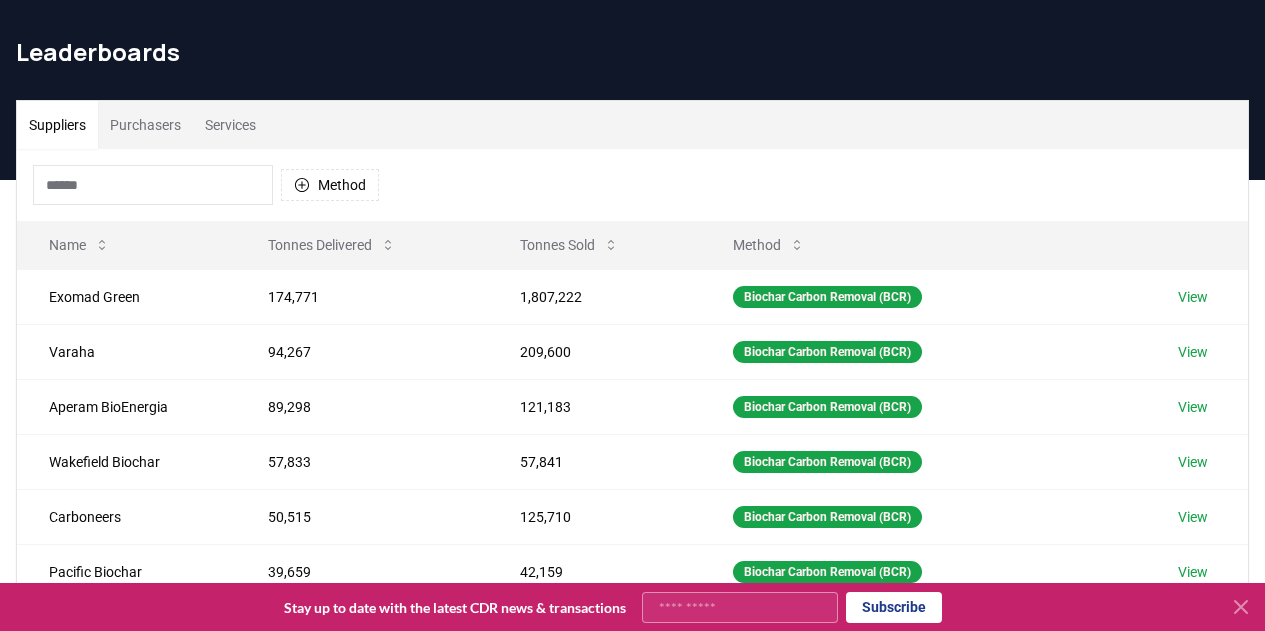 scroll, scrollTop: 0, scrollLeft: 0, axis: both 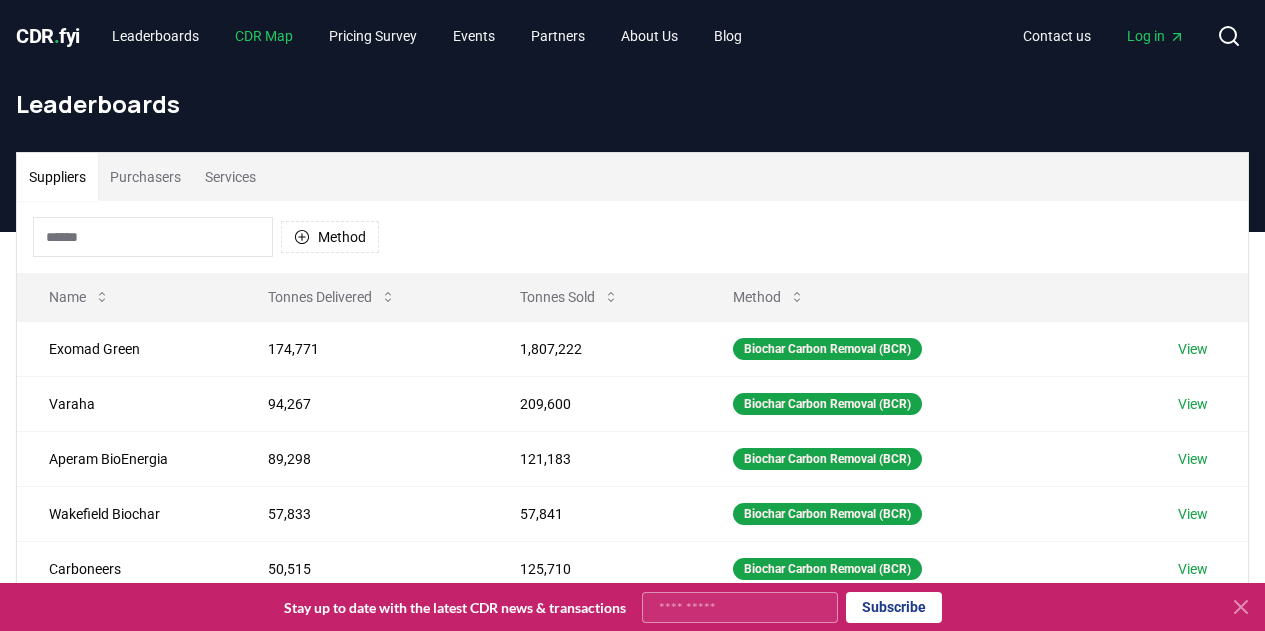 click on "CDR Map" at bounding box center [264, 36] 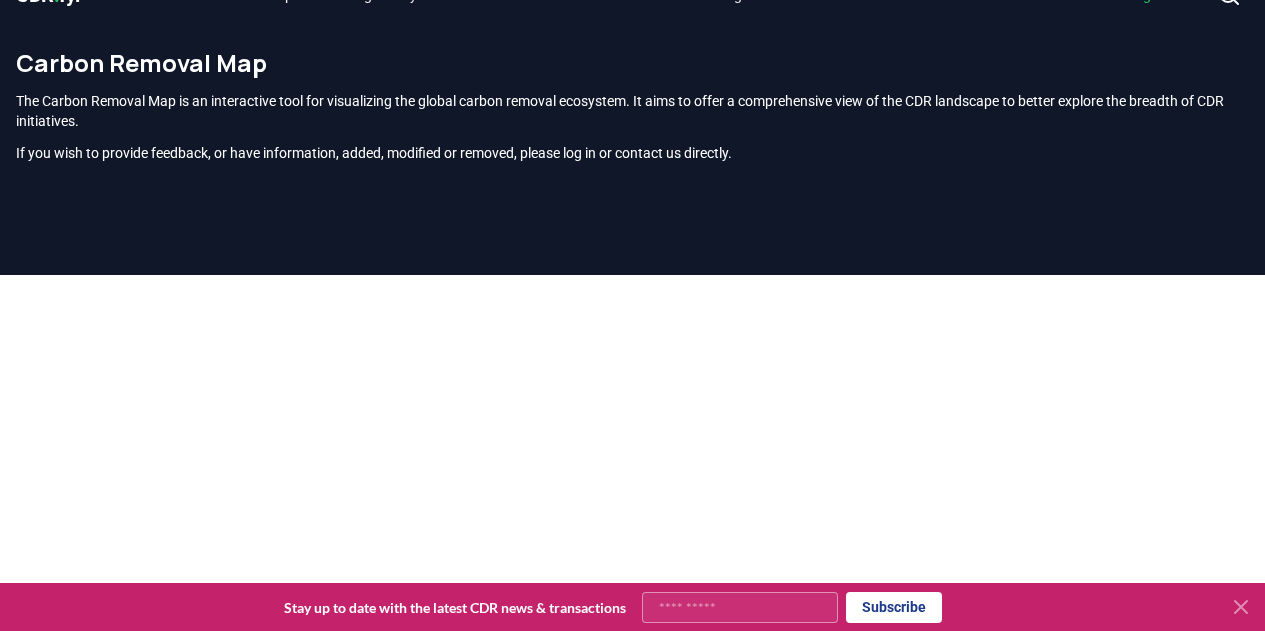 scroll, scrollTop: 0, scrollLeft: 0, axis: both 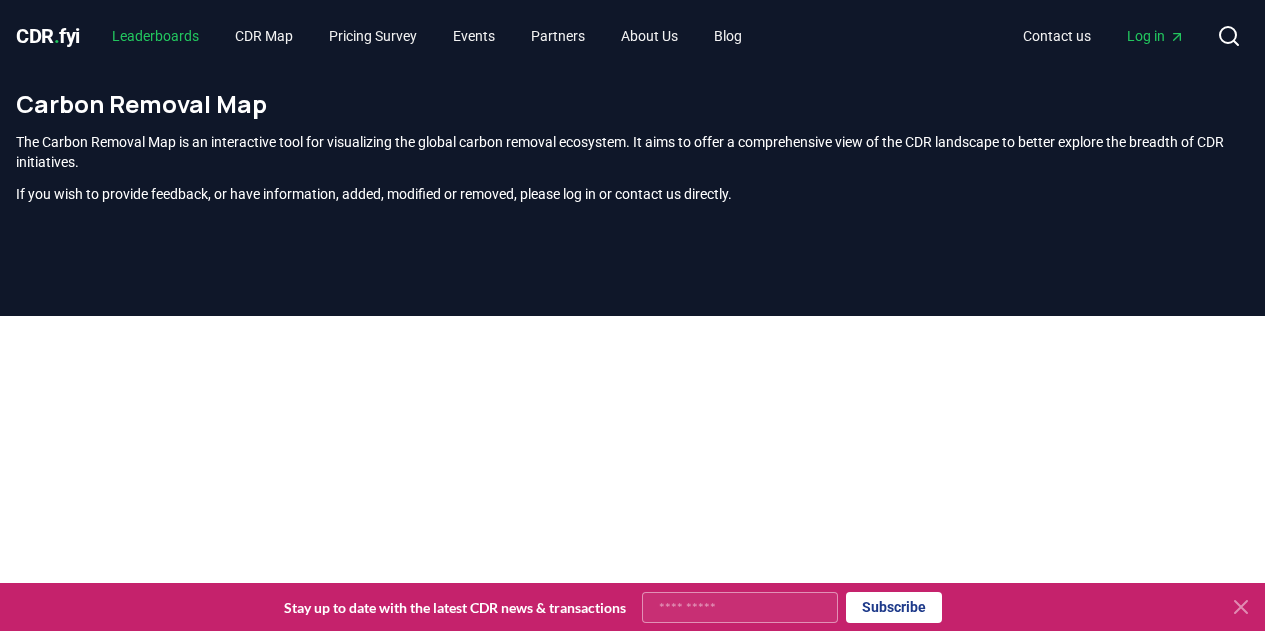 click on "Leaderboards" at bounding box center [155, 36] 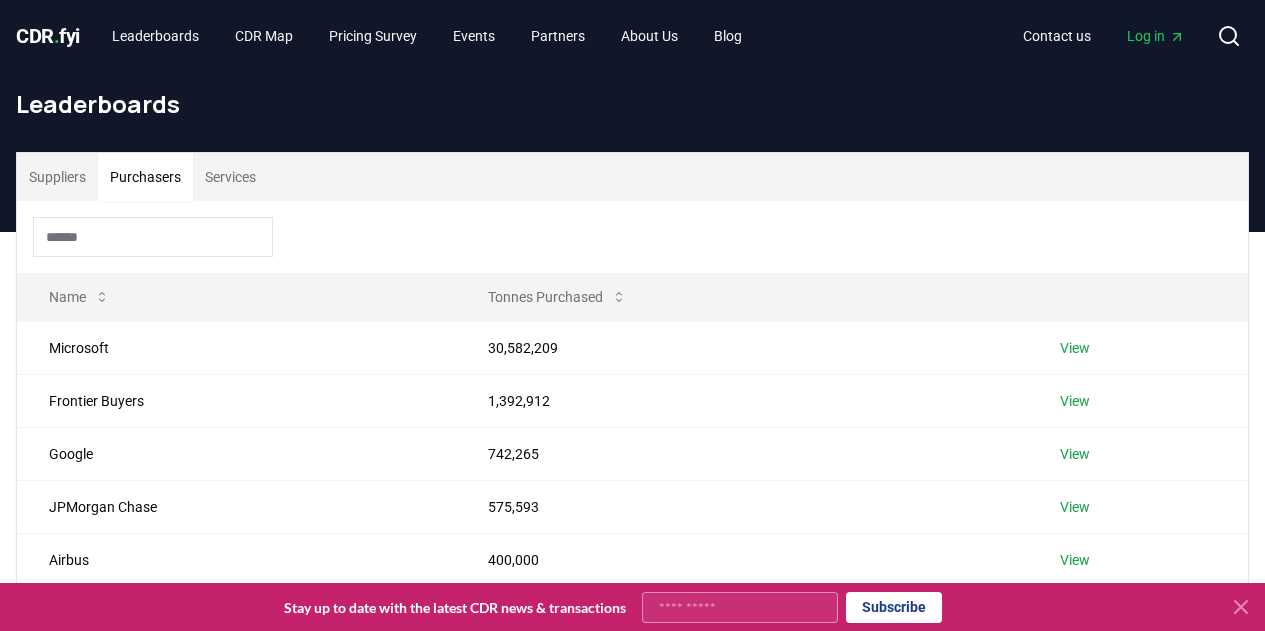click on "Purchasers" at bounding box center [145, 177] 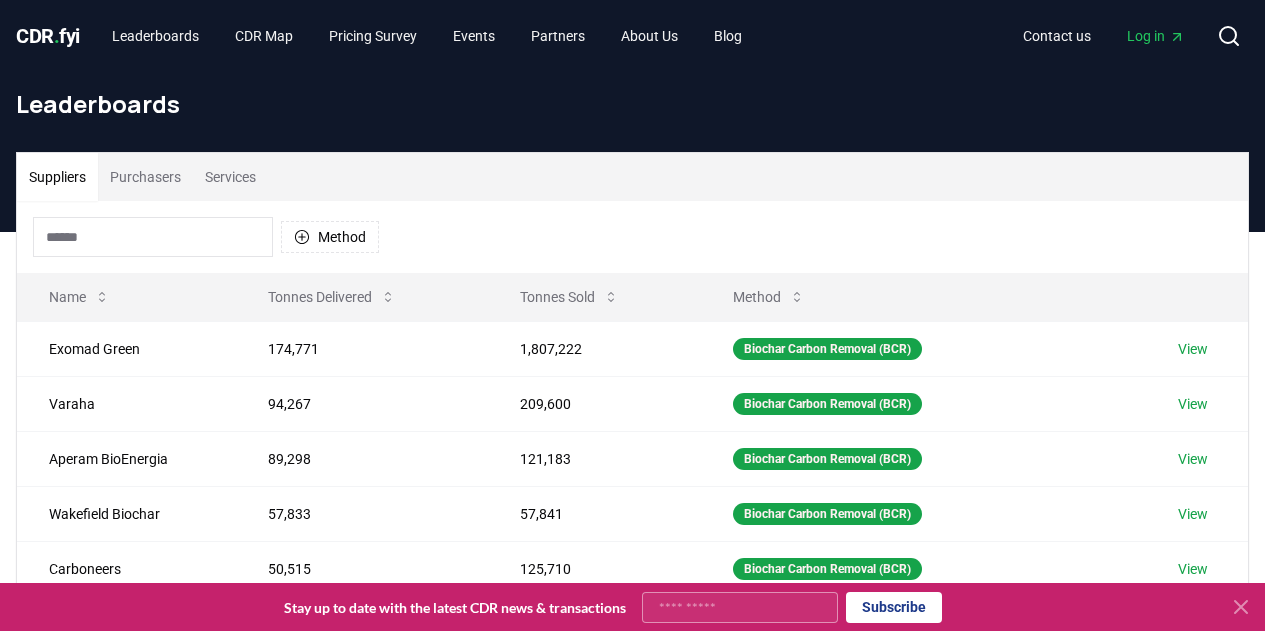 click on "Services" at bounding box center (230, 177) 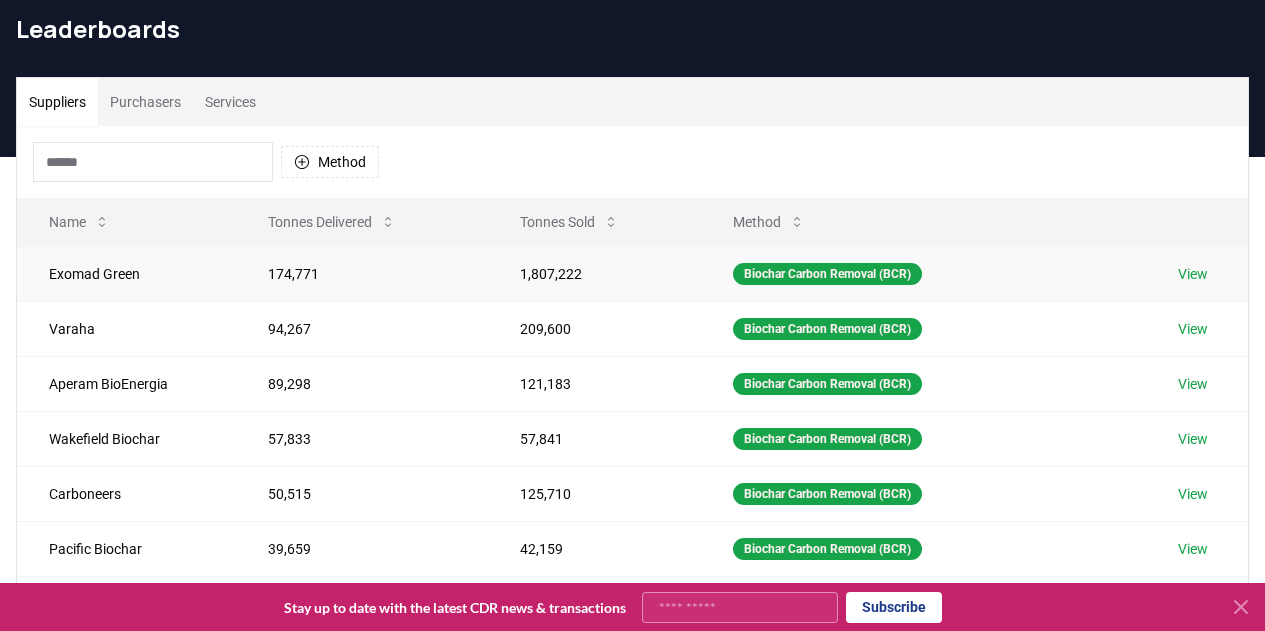 scroll, scrollTop: 0, scrollLeft: 0, axis: both 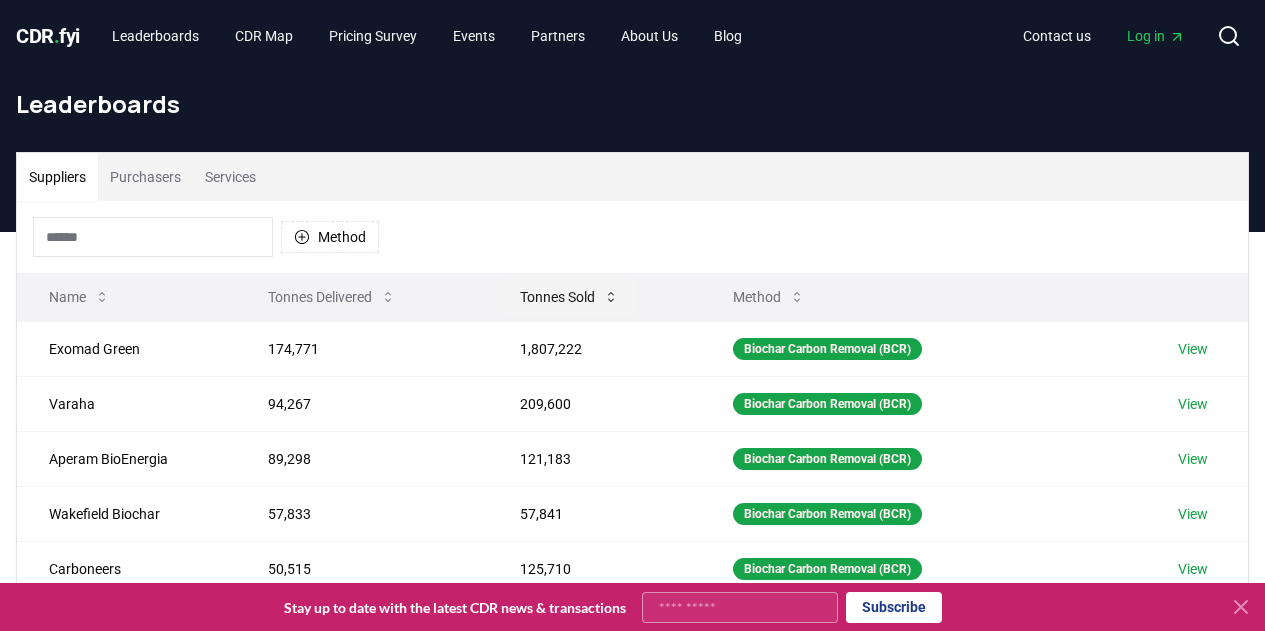 click 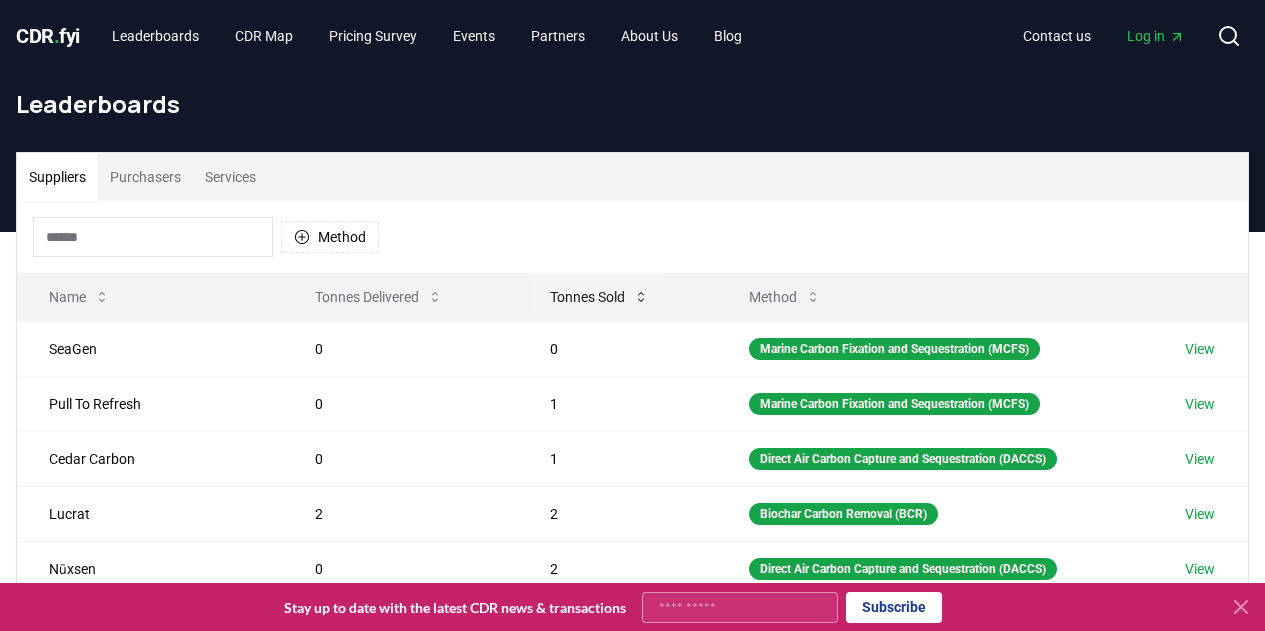 click 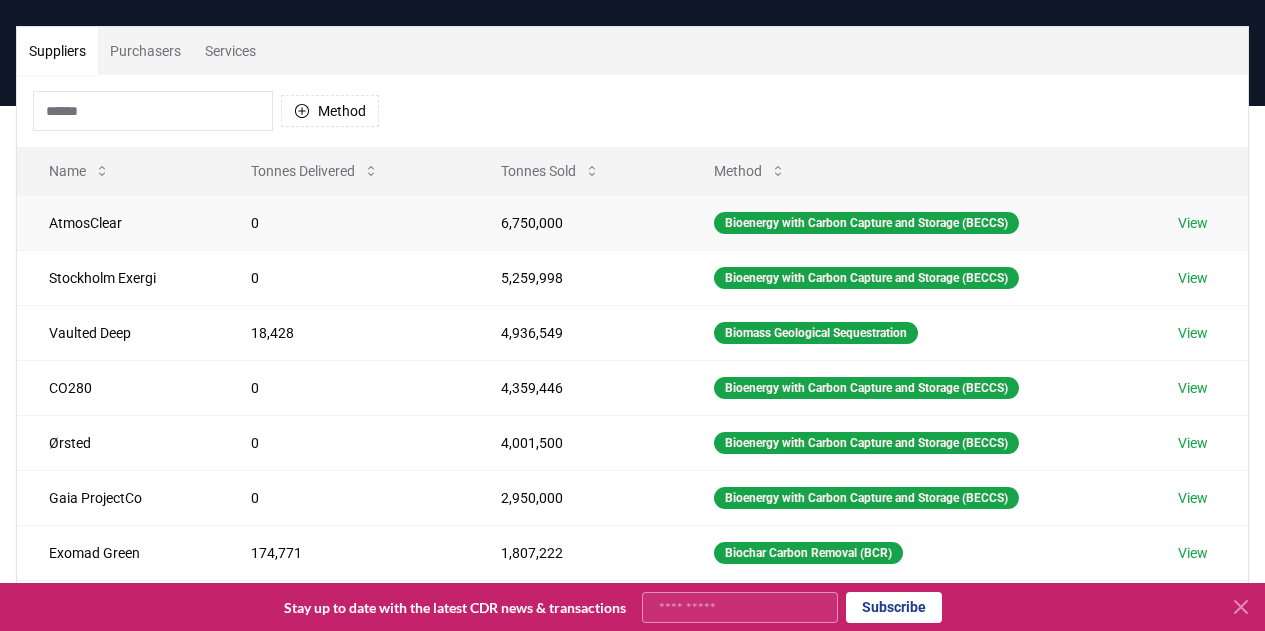 scroll, scrollTop: 100, scrollLeft: 0, axis: vertical 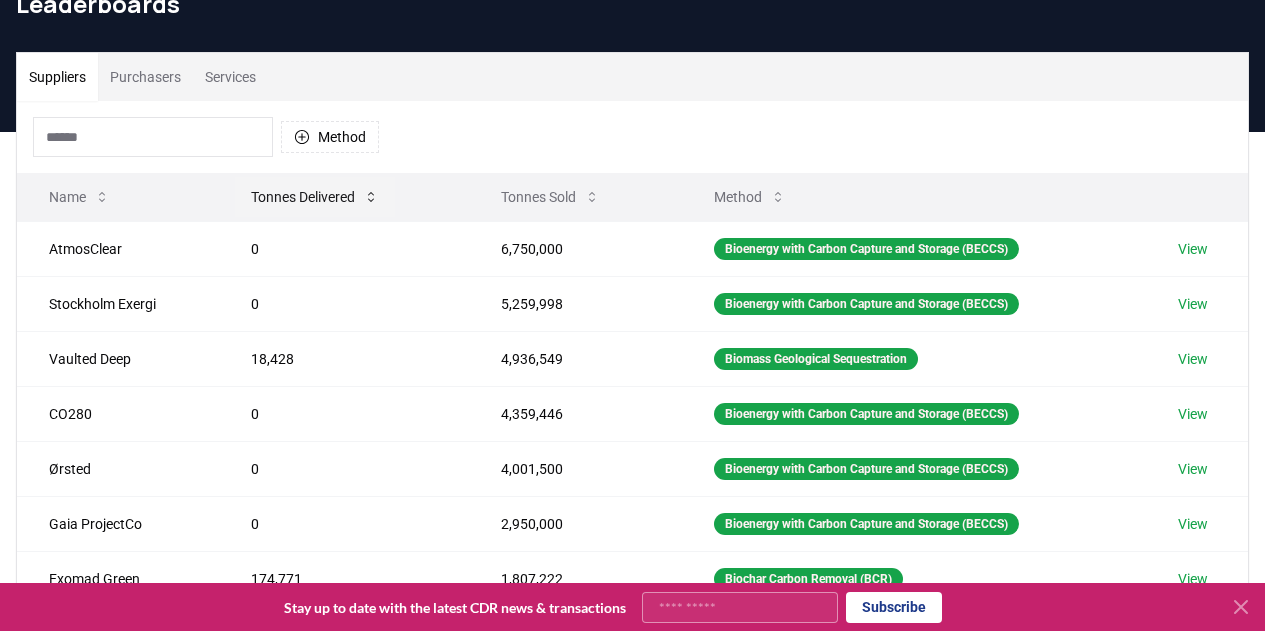 click 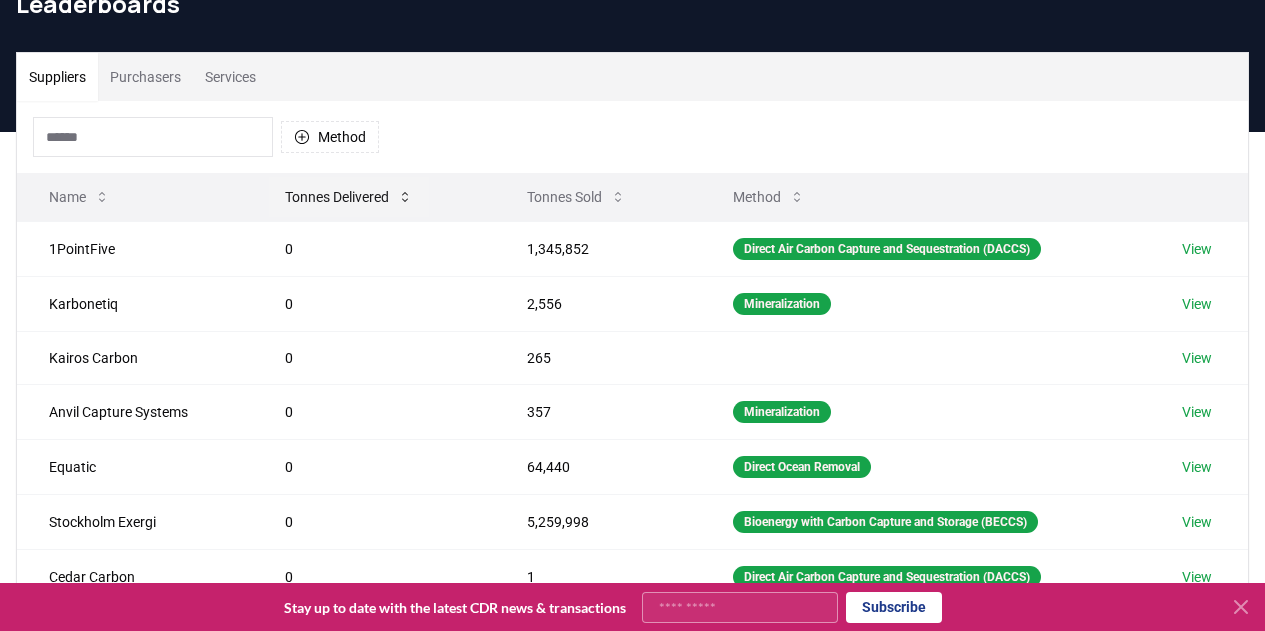 click 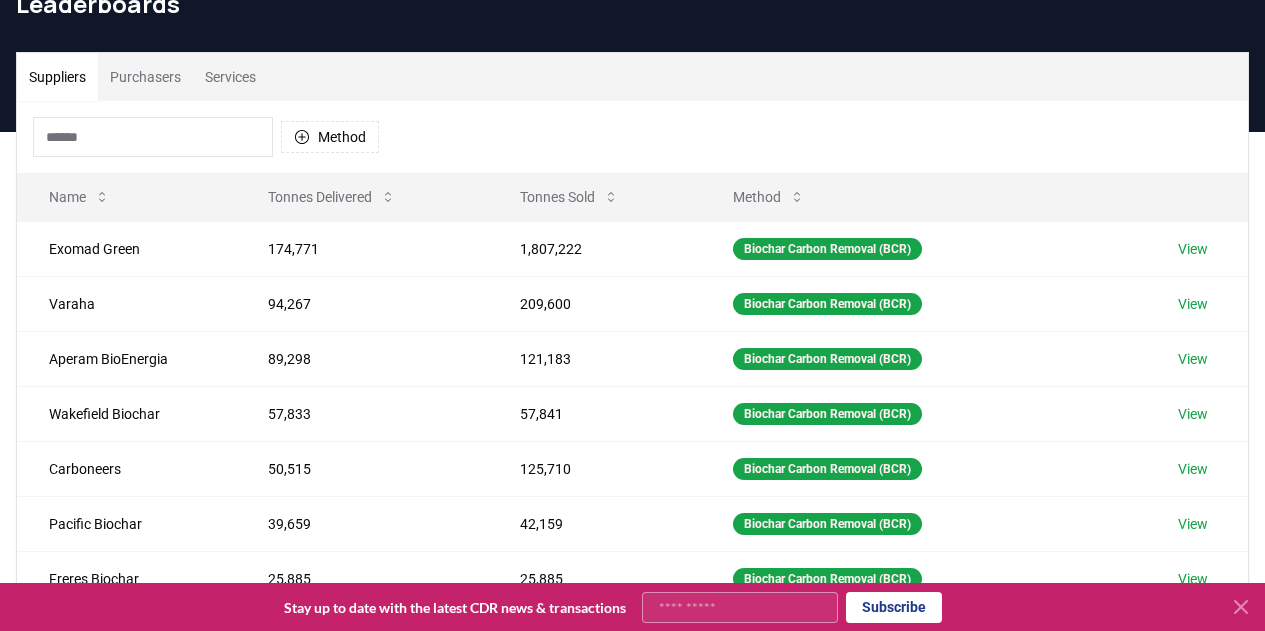 click 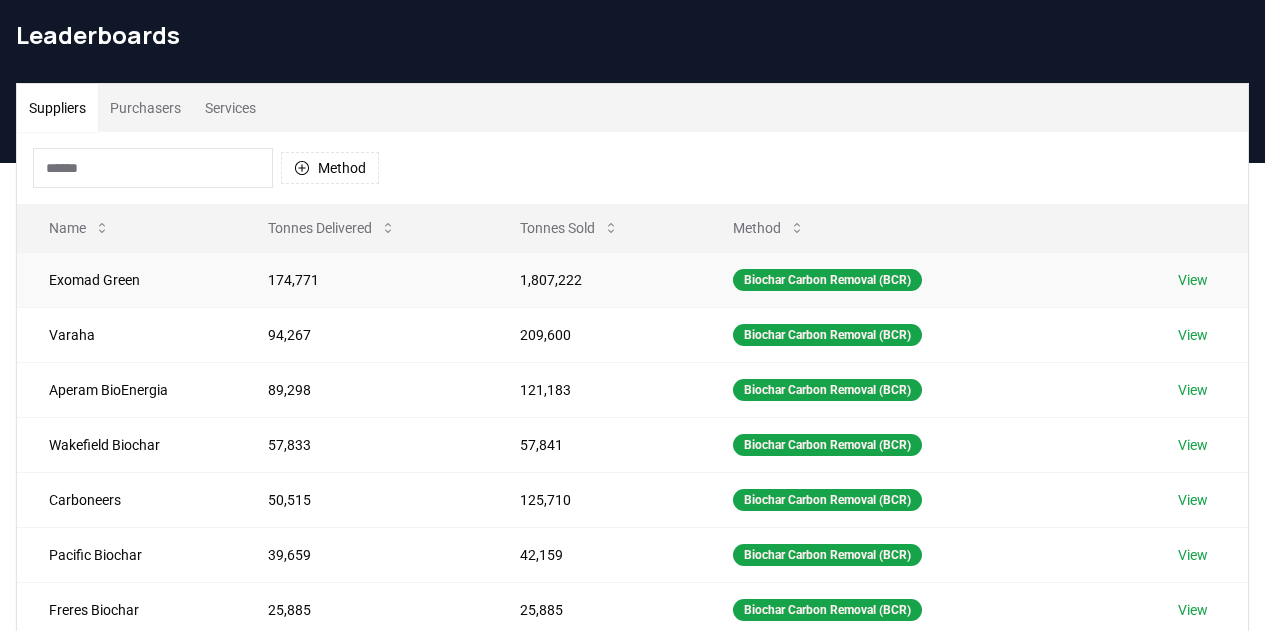 scroll, scrollTop: 0, scrollLeft: 0, axis: both 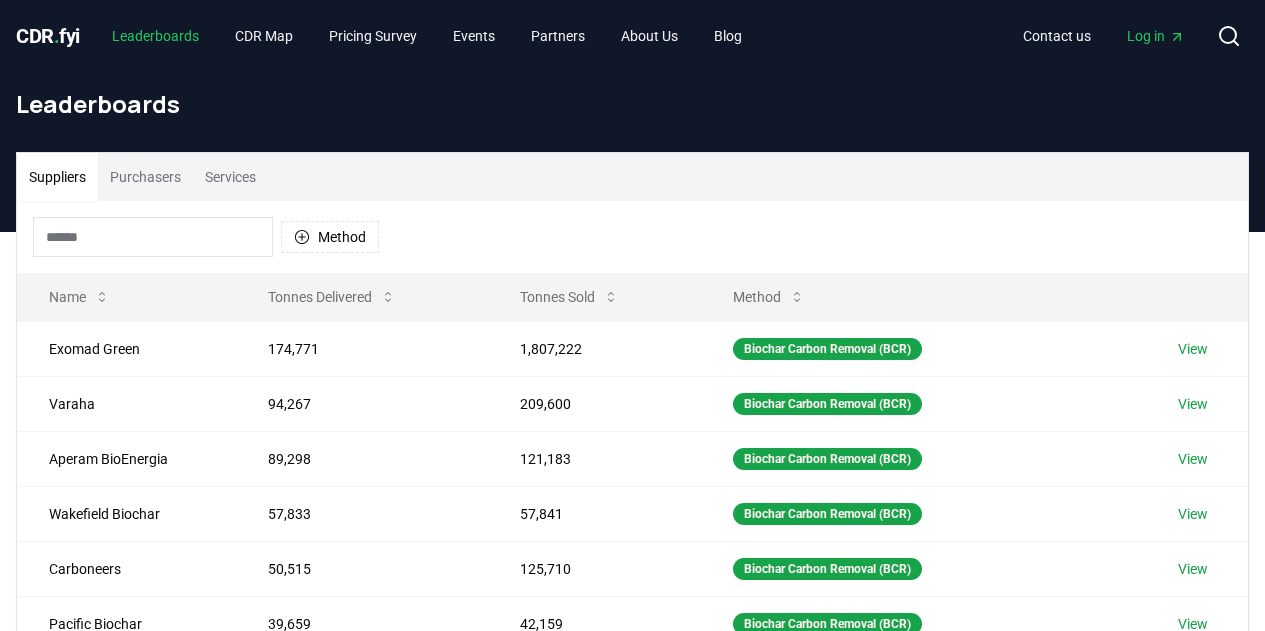 click on "Leaderboards" at bounding box center [155, 36] 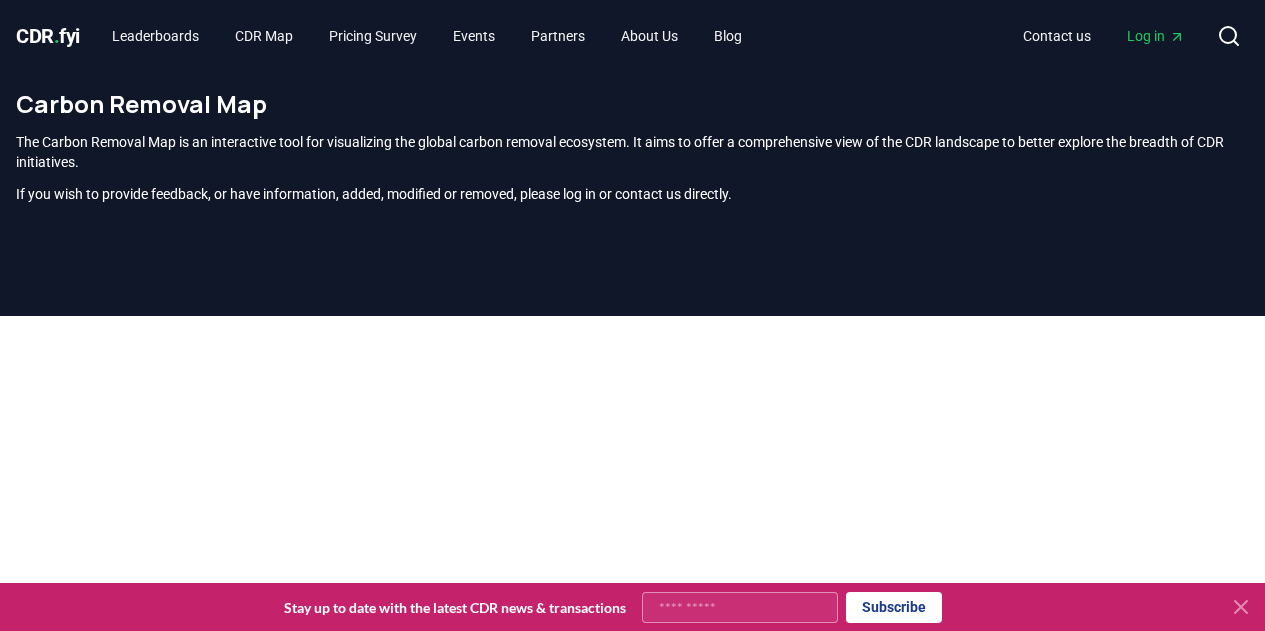 scroll, scrollTop: 608, scrollLeft: 0, axis: vertical 